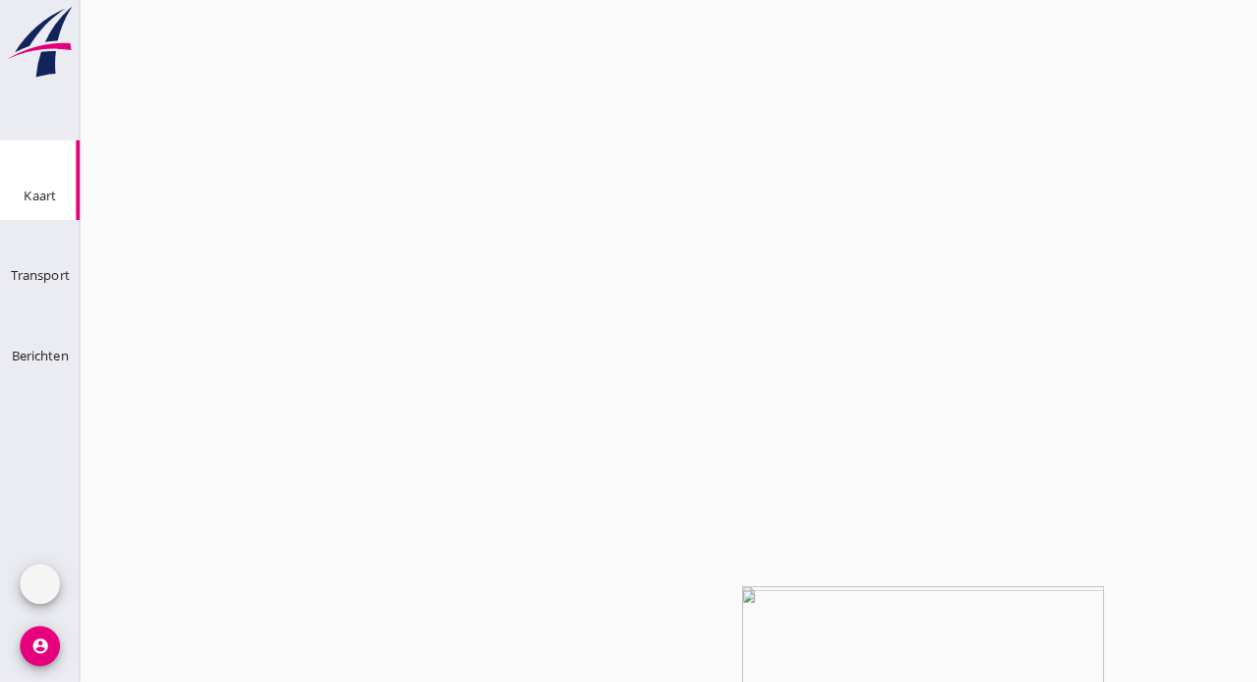 scroll, scrollTop: 0, scrollLeft: 0, axis: both 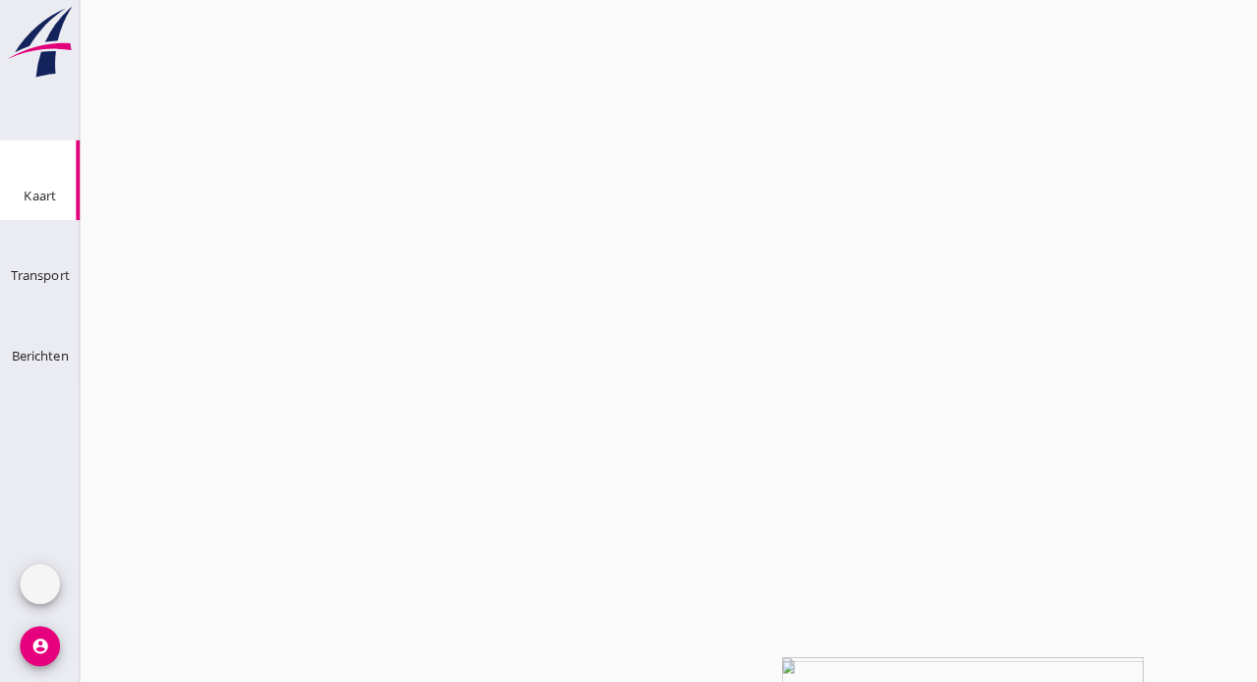 click at bounding box center (1239, 4089) 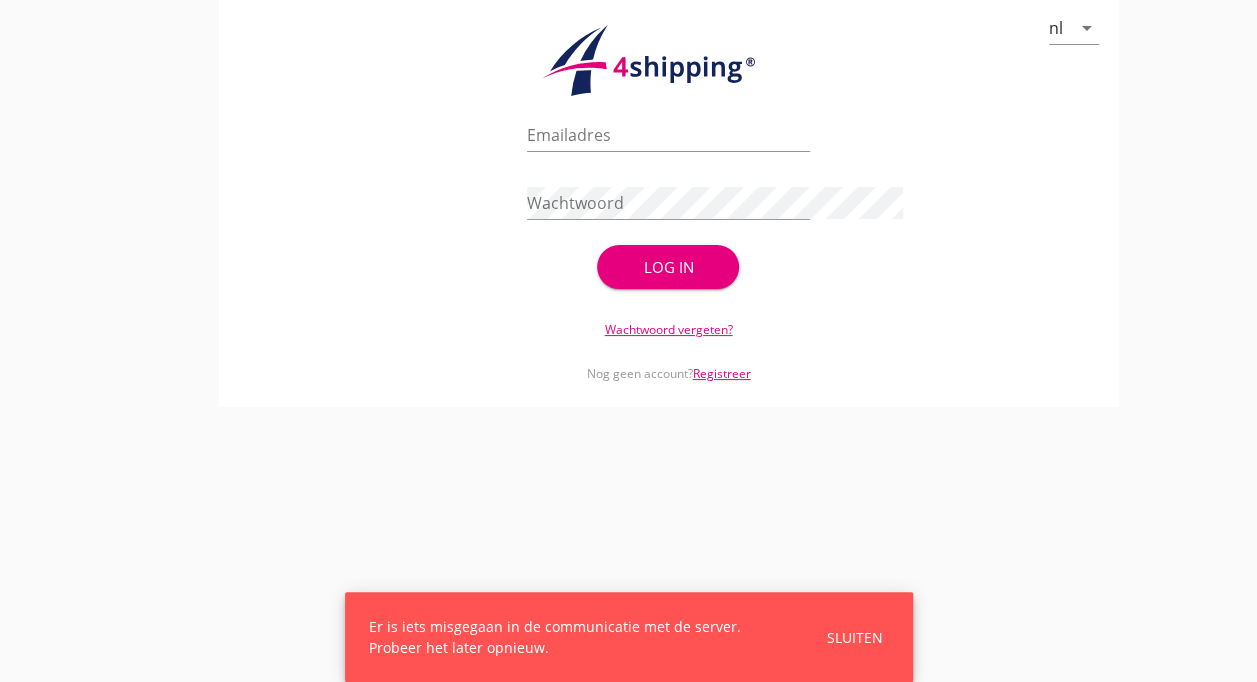 type on "1164.shp@[EXAMPLE_COM]" 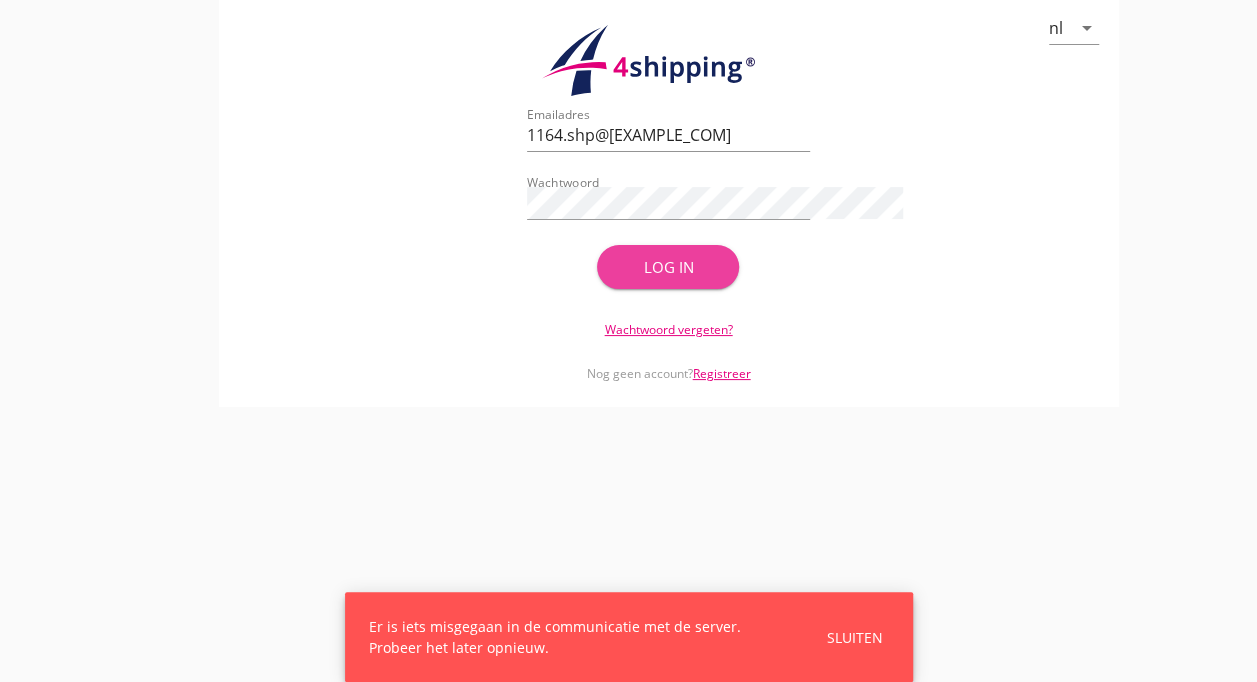 click on "Log in" at bounding box center [668, 267] 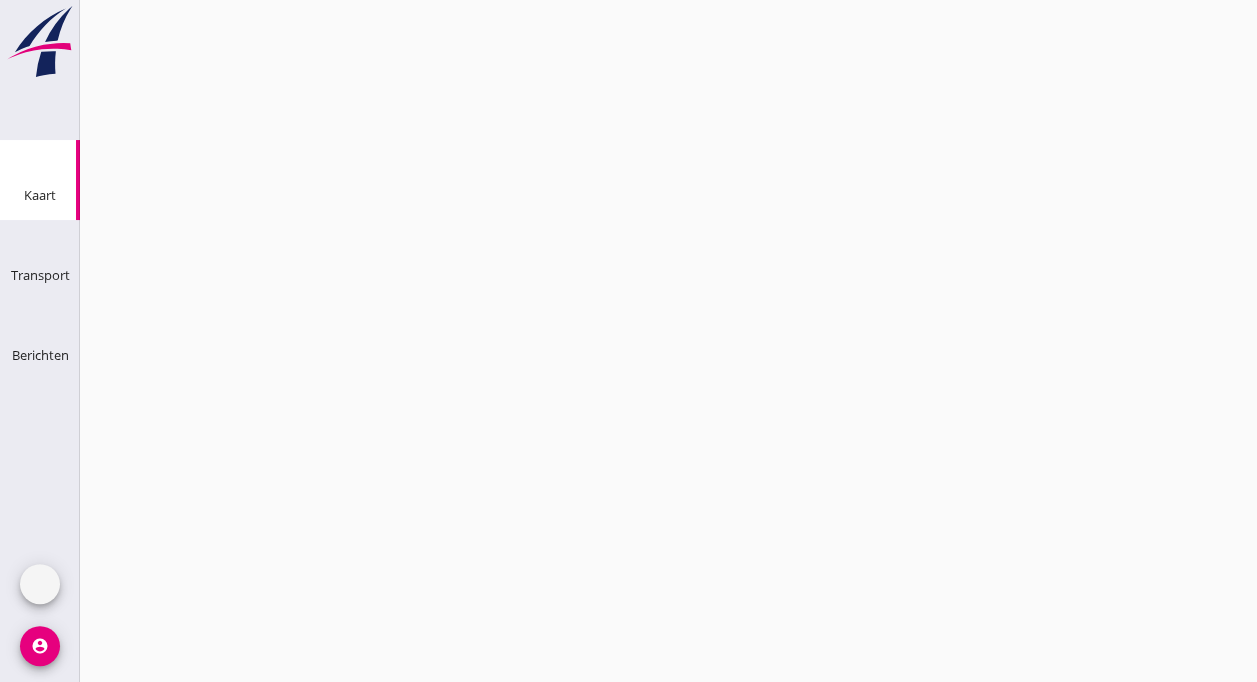click on "clear" at bounding box center (1192, 4091) 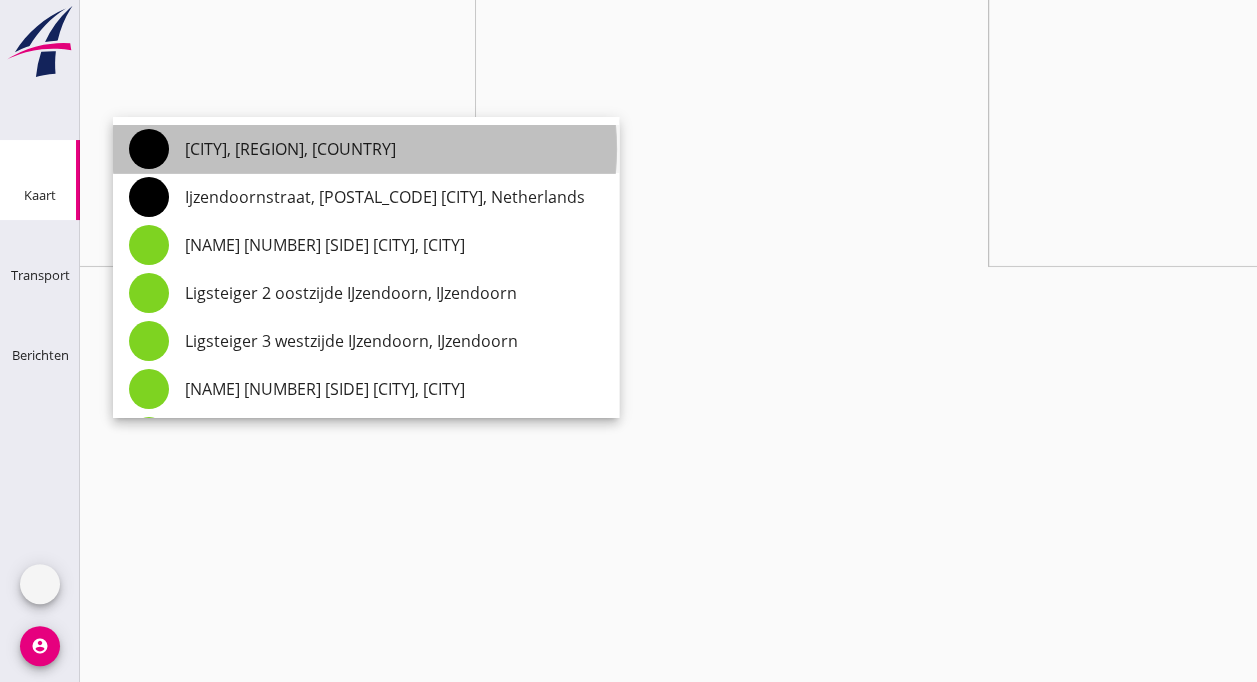 click on "[CITY], [REGION], [COUNTRY]" at bounding box center [394, 149] 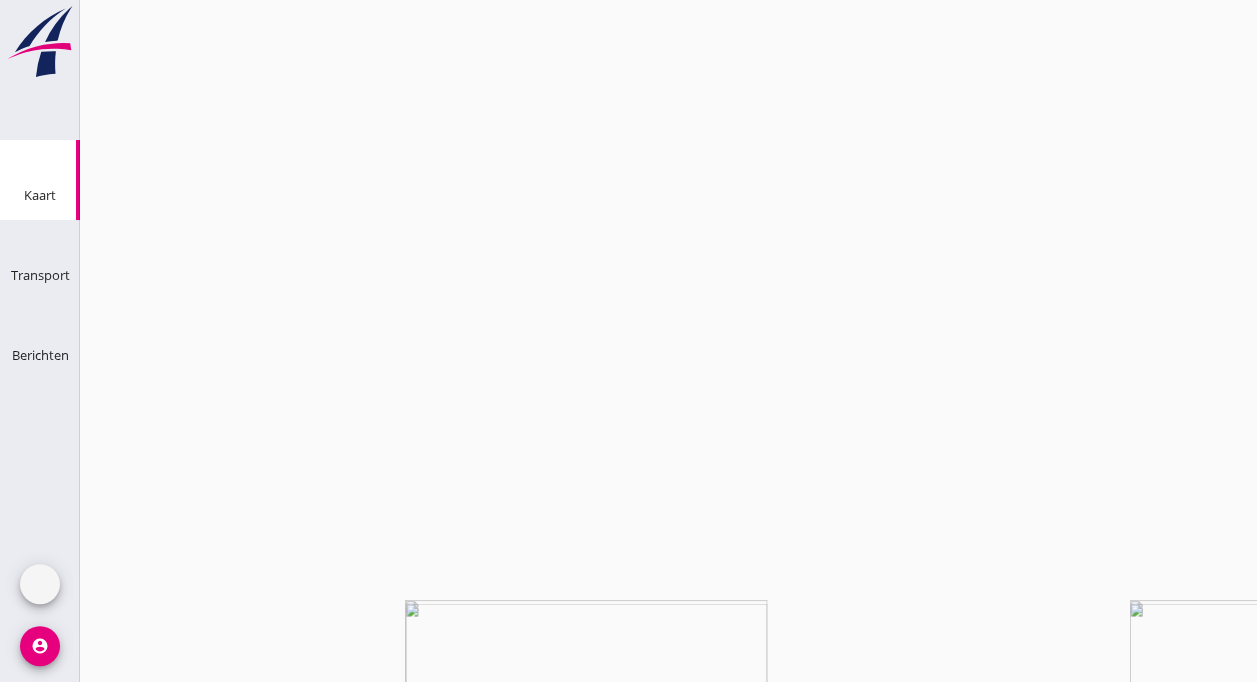 click on "clear" at bounding box center (1192, 4091) 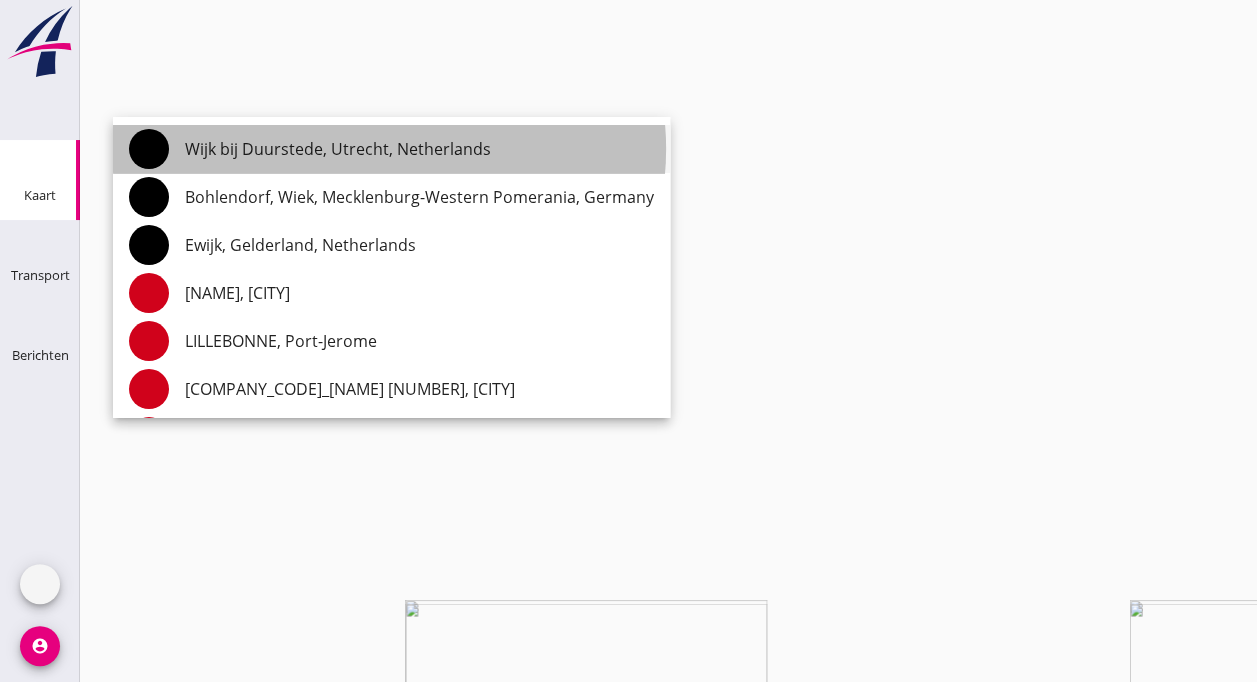 click on "Wijk bij Duurstede, Utrecht, Netherlands" at bounding box center [419, 149] 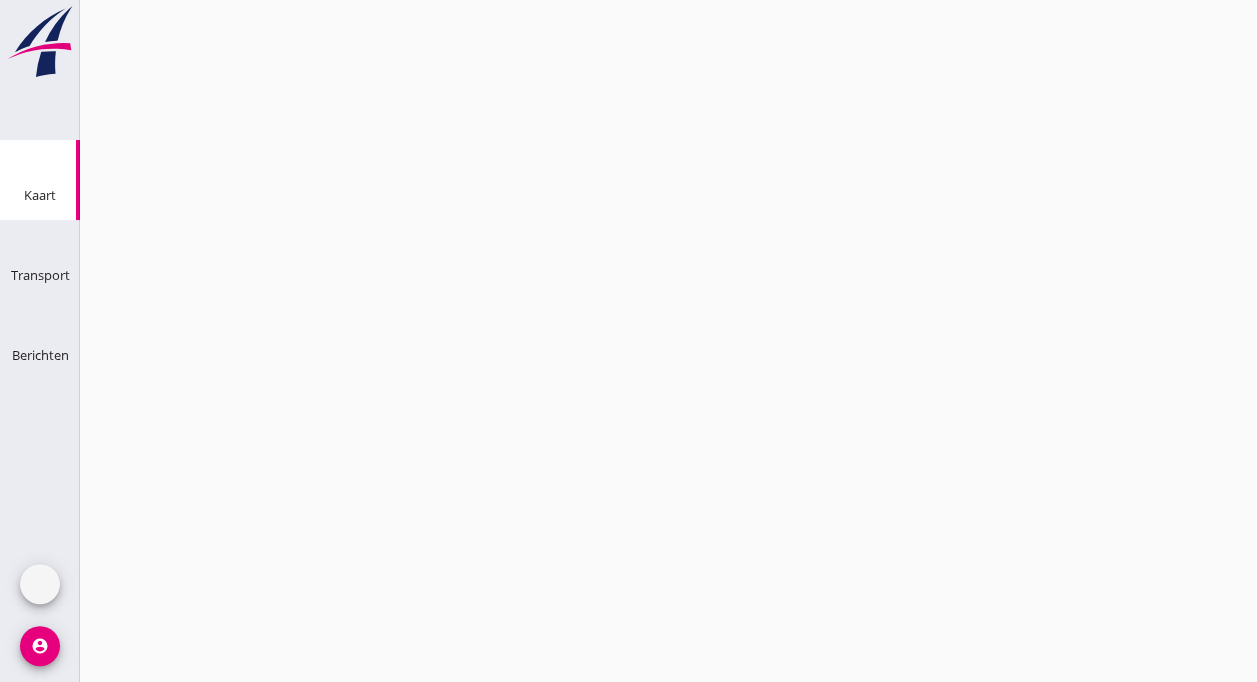 click on "clear" at bounding box center (1192, 5125) 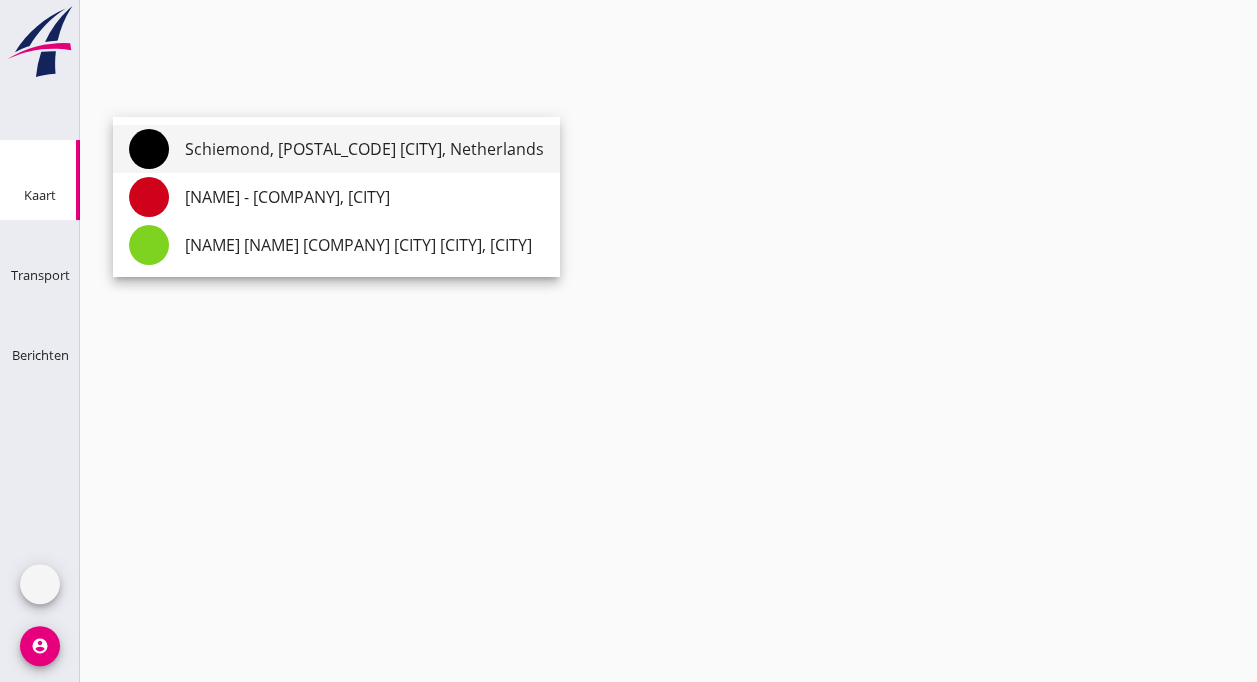 click on "Schiemond, [POSTAL_CODE] [CITY], Netherlands" at bounding box center [364, 149] 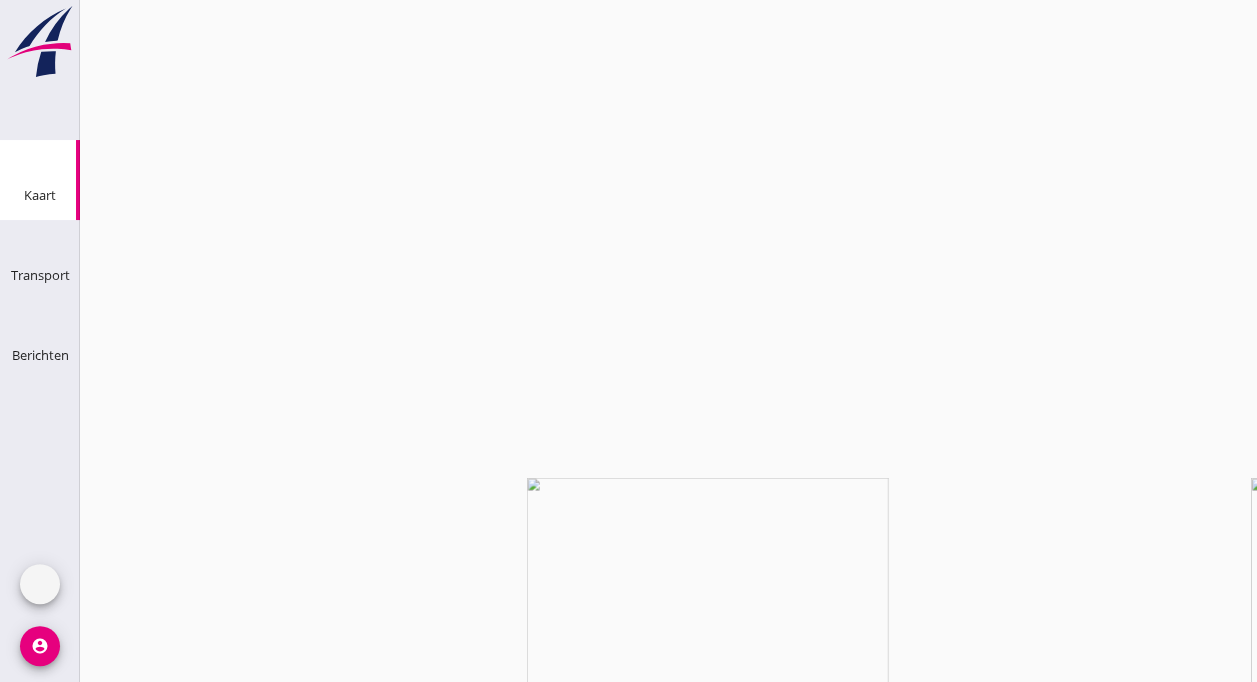 click on "clear" at bounding box center [1192, 4035] 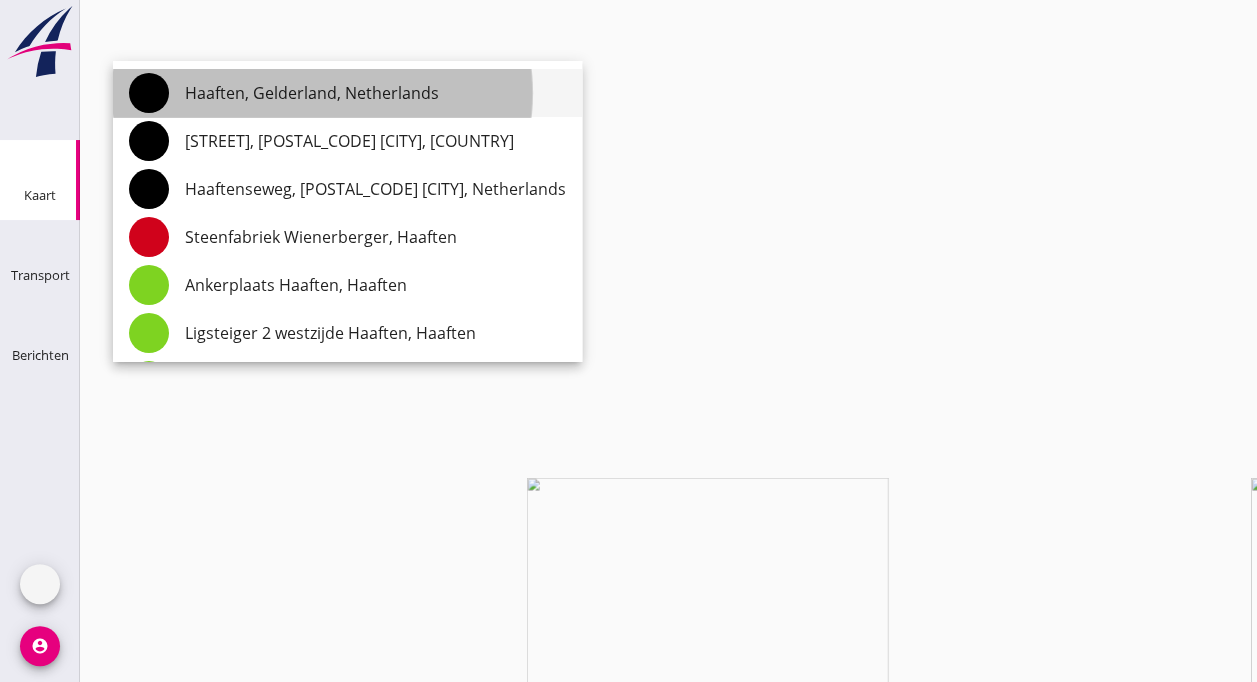 click on "Haaften, Gelderland, Netherlands" at bounding box center (375, 93) 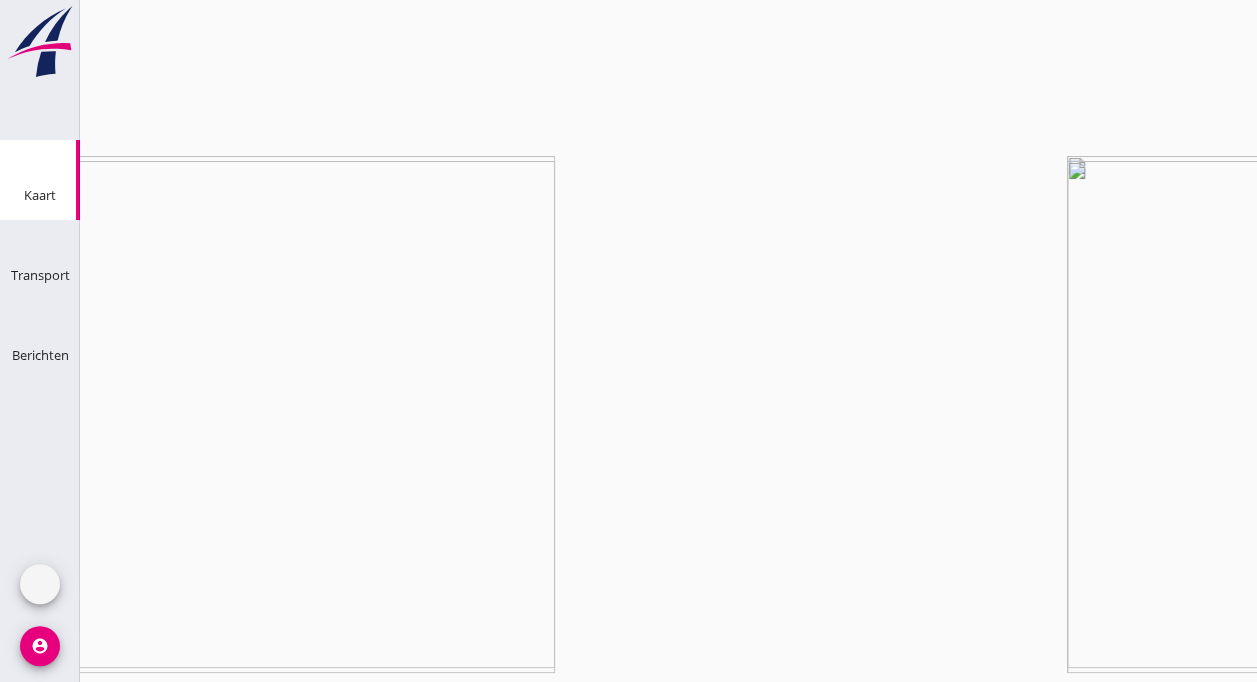 click on "clear" at bounding box center (1192, 4091) 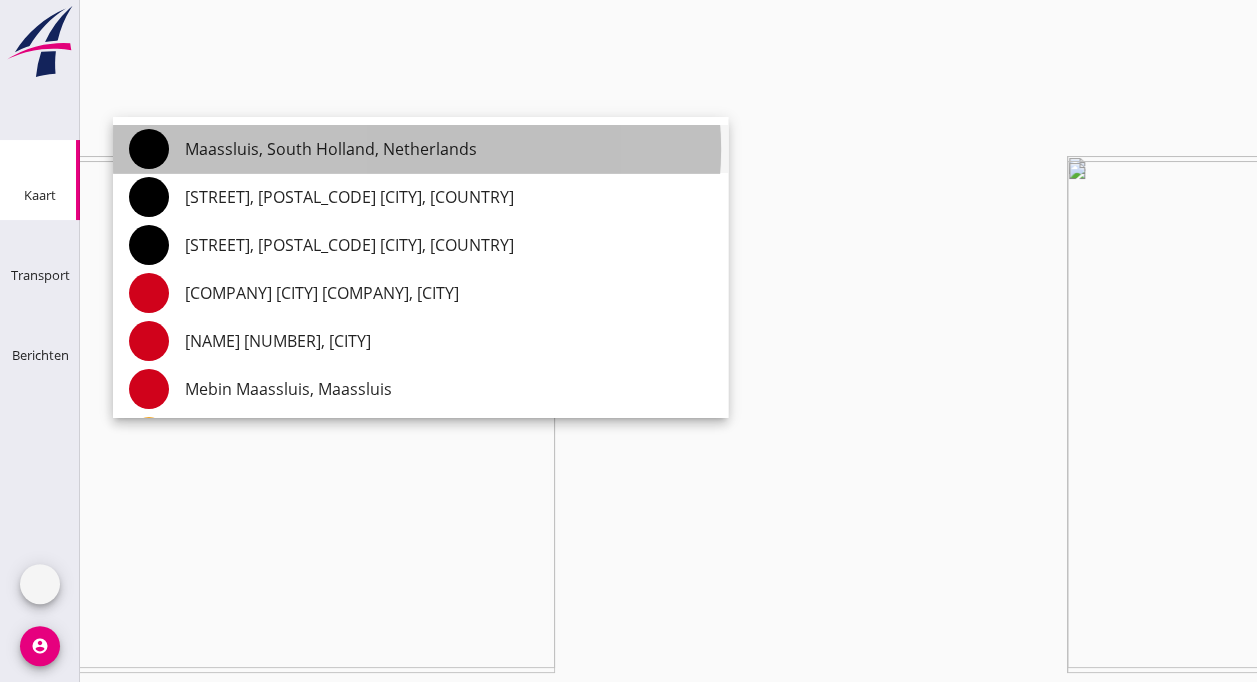 click on "Maassluis, South Holland, Netherlands" at bounding box center (448, 149) 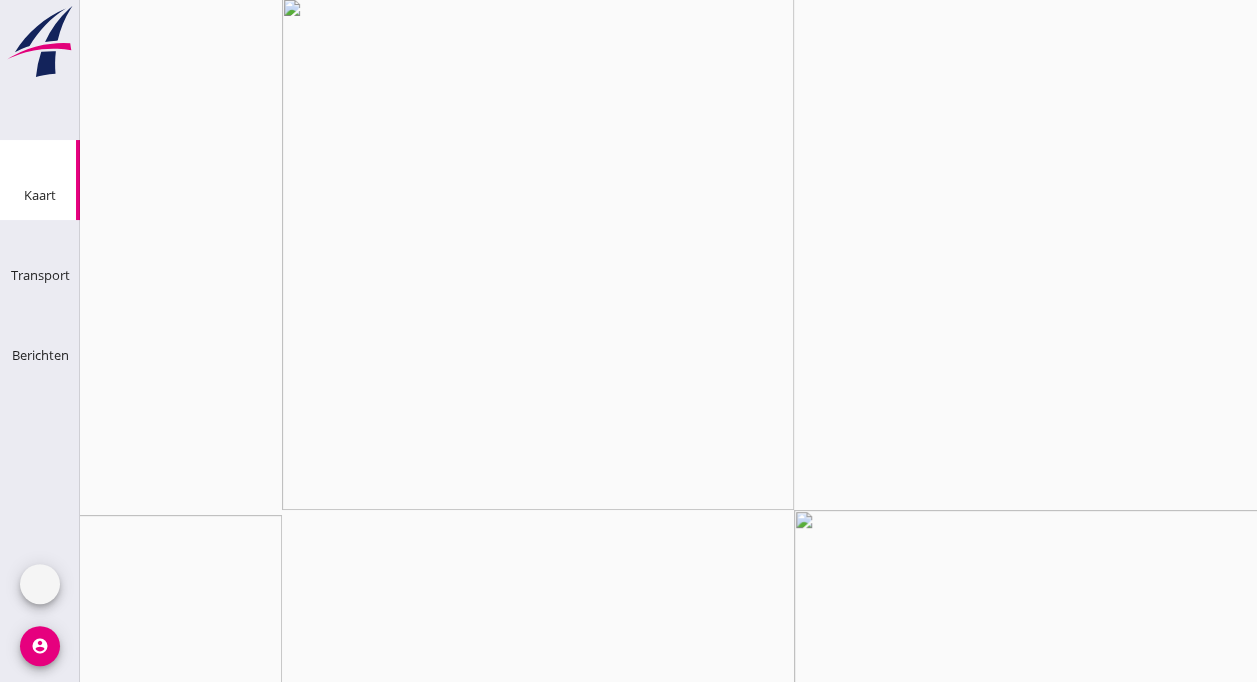 click on "clear" at bounding box center (1192, 2540) 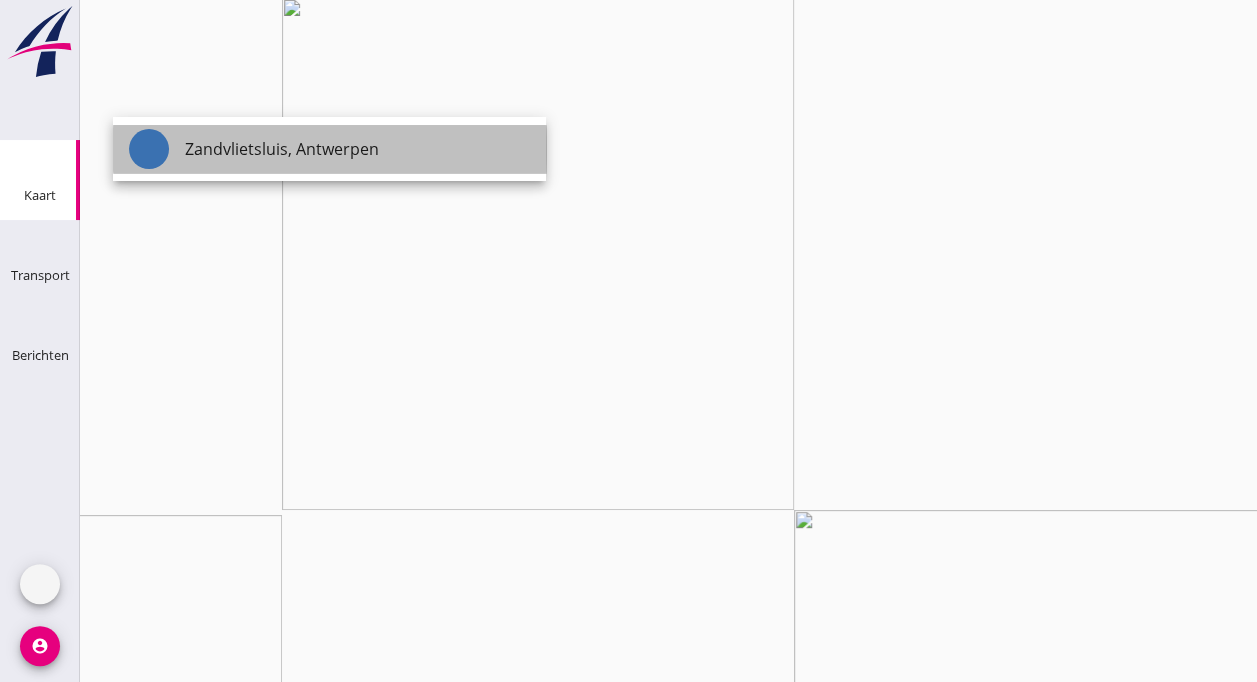 click on "Zandvlietsluis, Antwerpen" at bounding box center (357, 149) 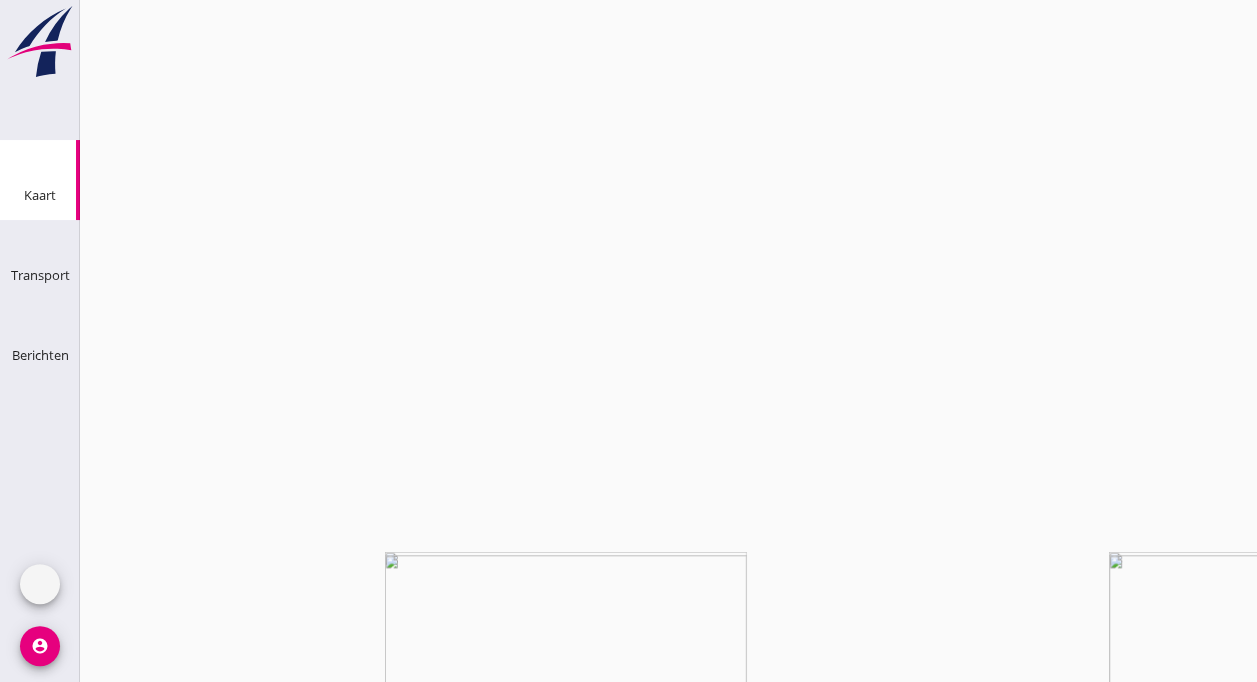 click on "clear" at bounding box center (1192, 4091) 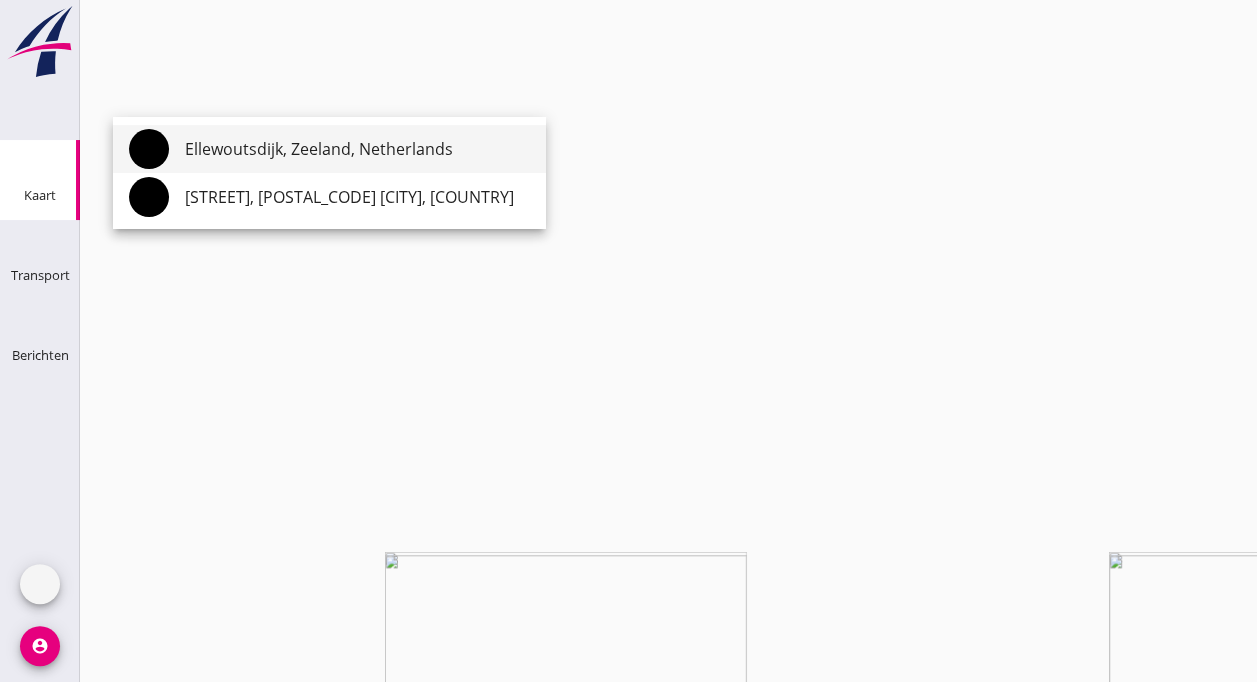 click on "Ellewoutsdijk, Zeeland, Netherlands" at bounding box center (357, 149) 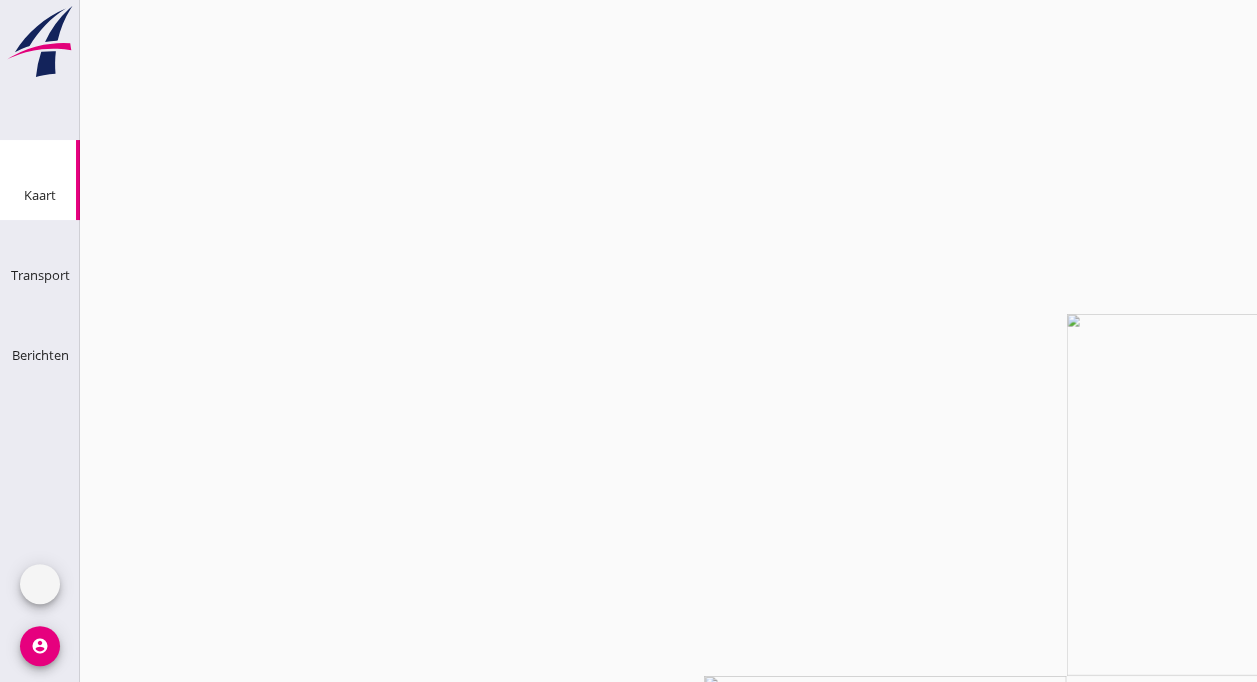 click on "clear" at bounding box center [1192, 5069] 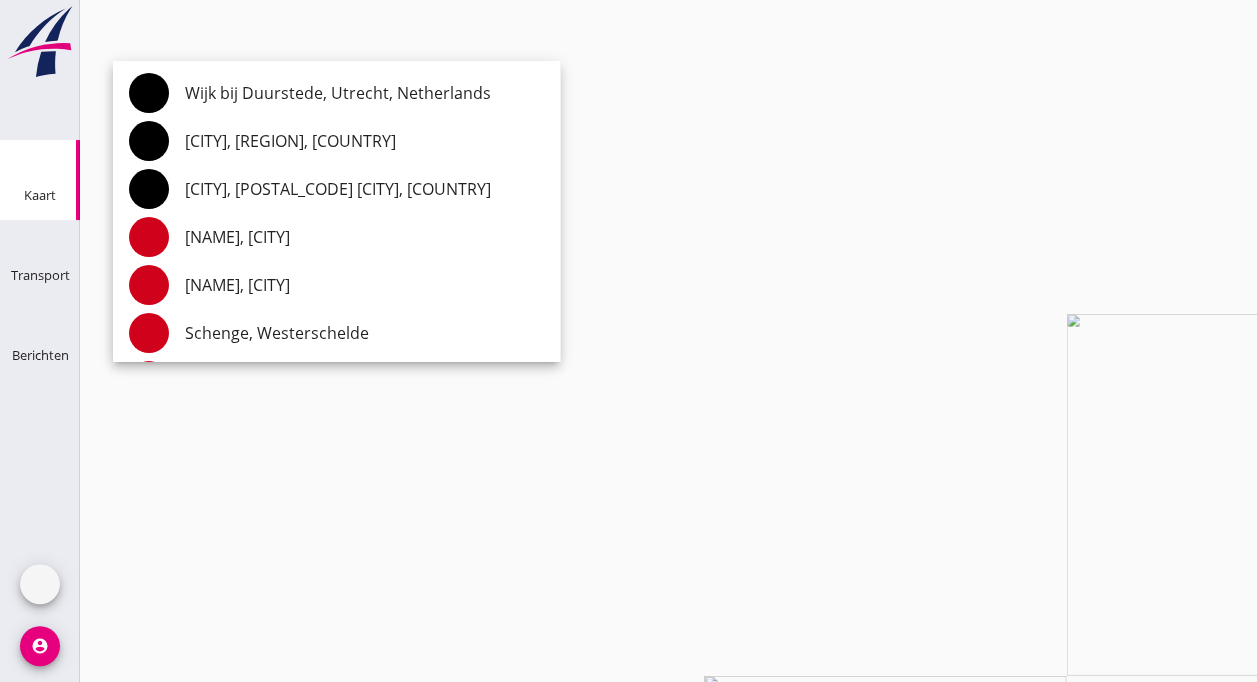 type on "Wijk bij Duursteden" 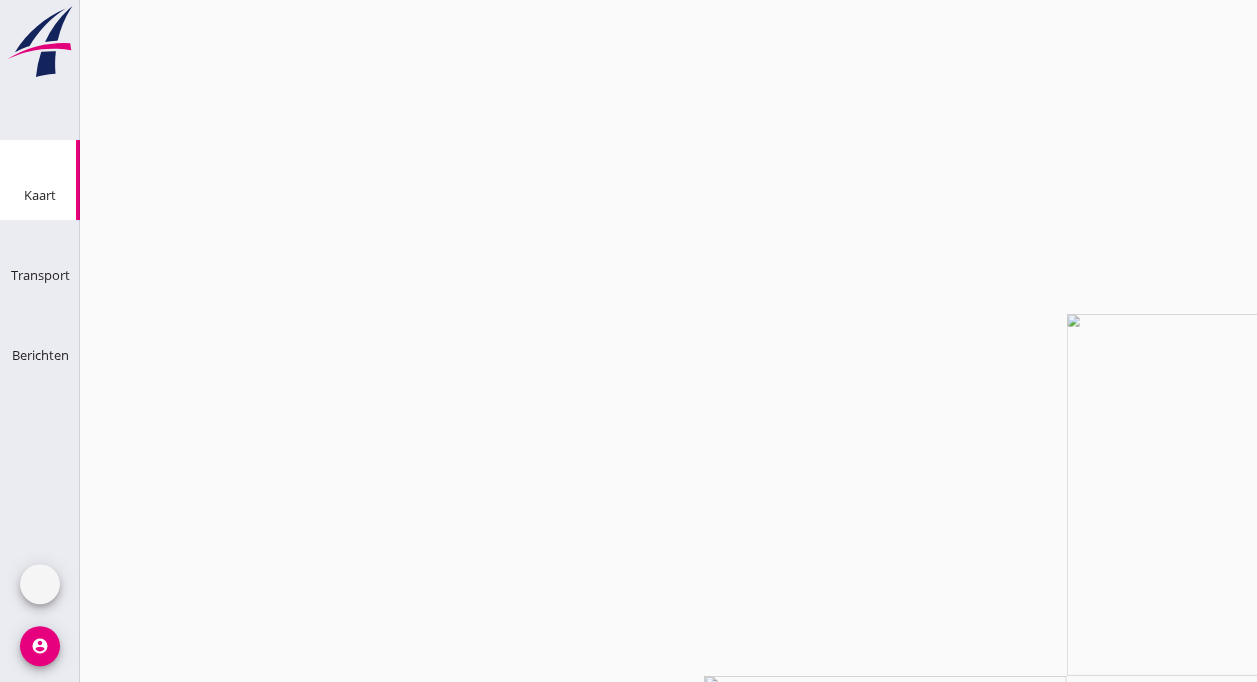 click on "Ellewoutsdijk, Zeeland, Netherlands" at bounding box center (664, 5125) 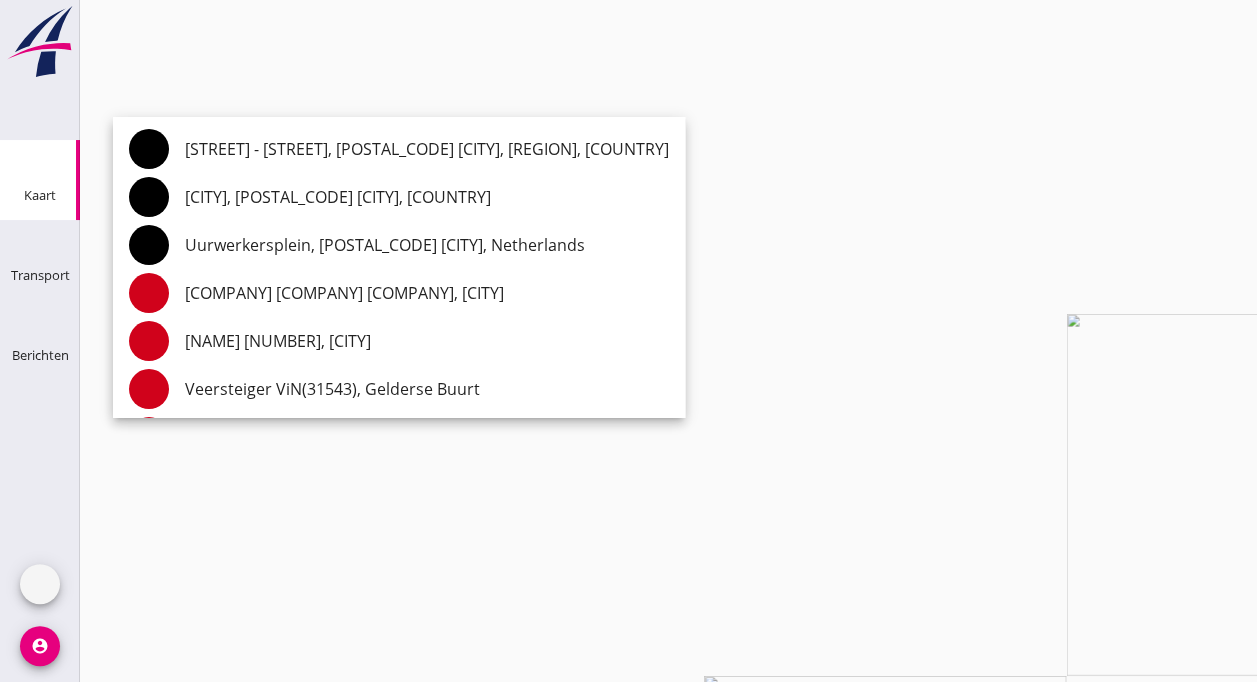 type on "urk" 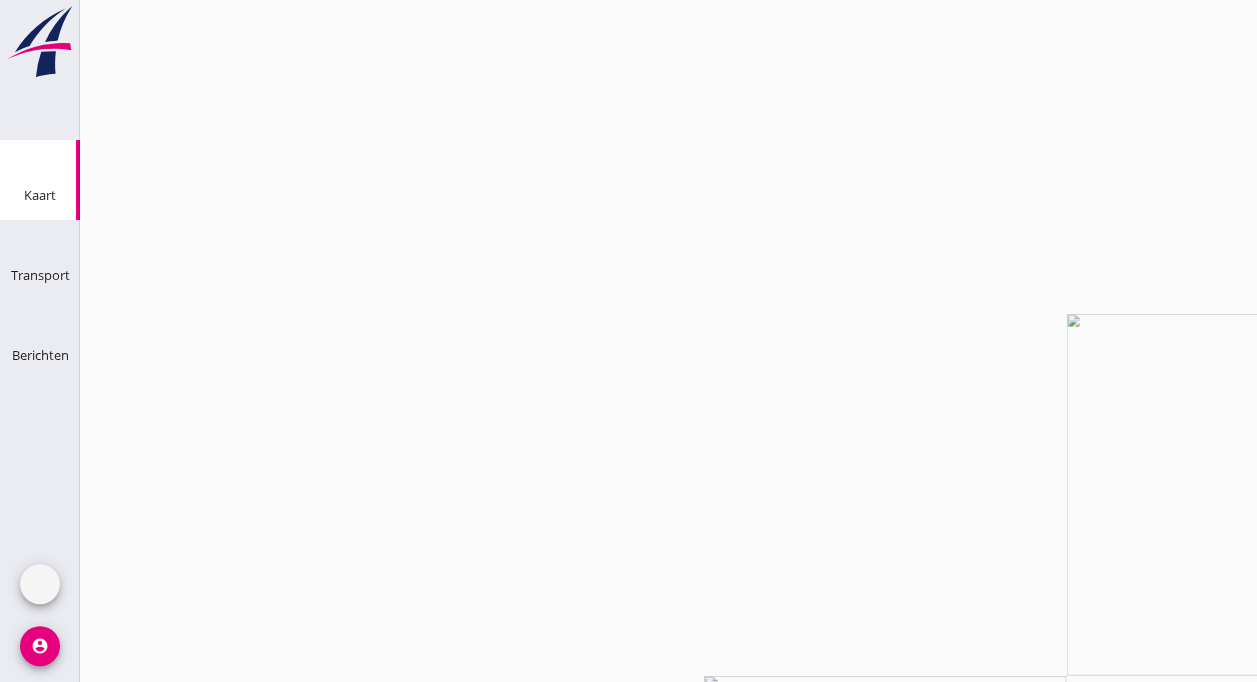 click on "Urk clear" at bounding box center (666, 5125) 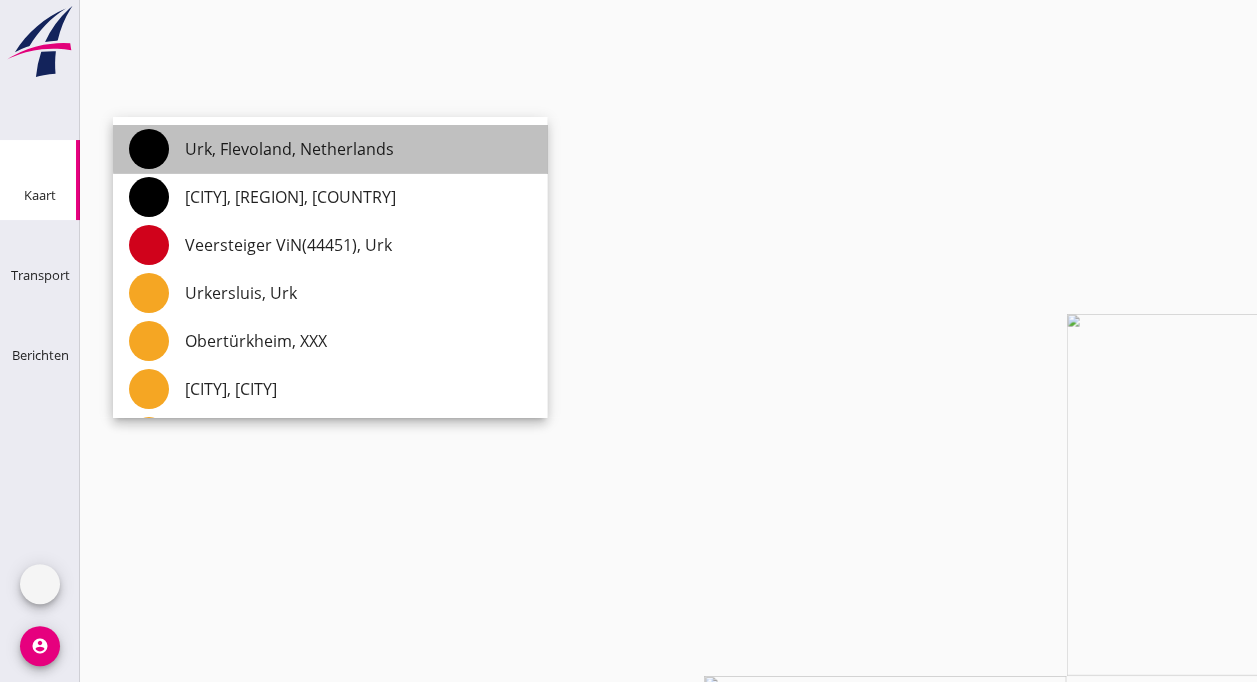 click on "Urk, Flevoland, Netherlands" at bounding box center [358, 149] 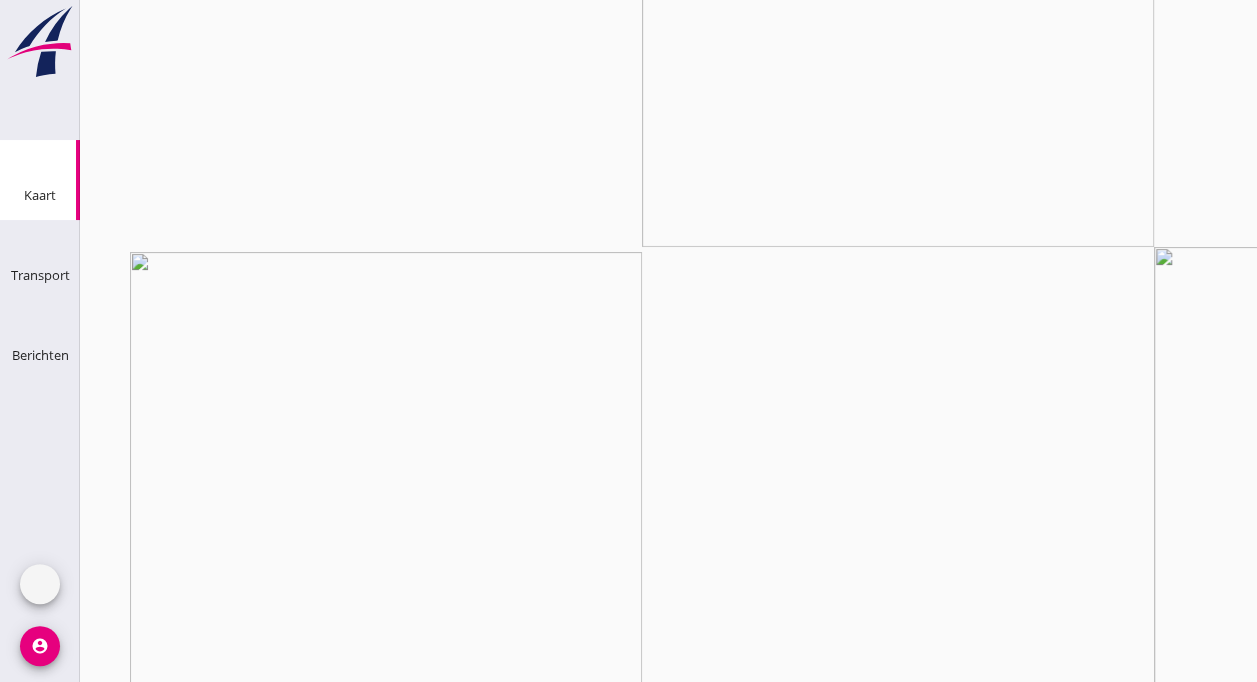 click on "clear" at bounding box center (1192, 3001) 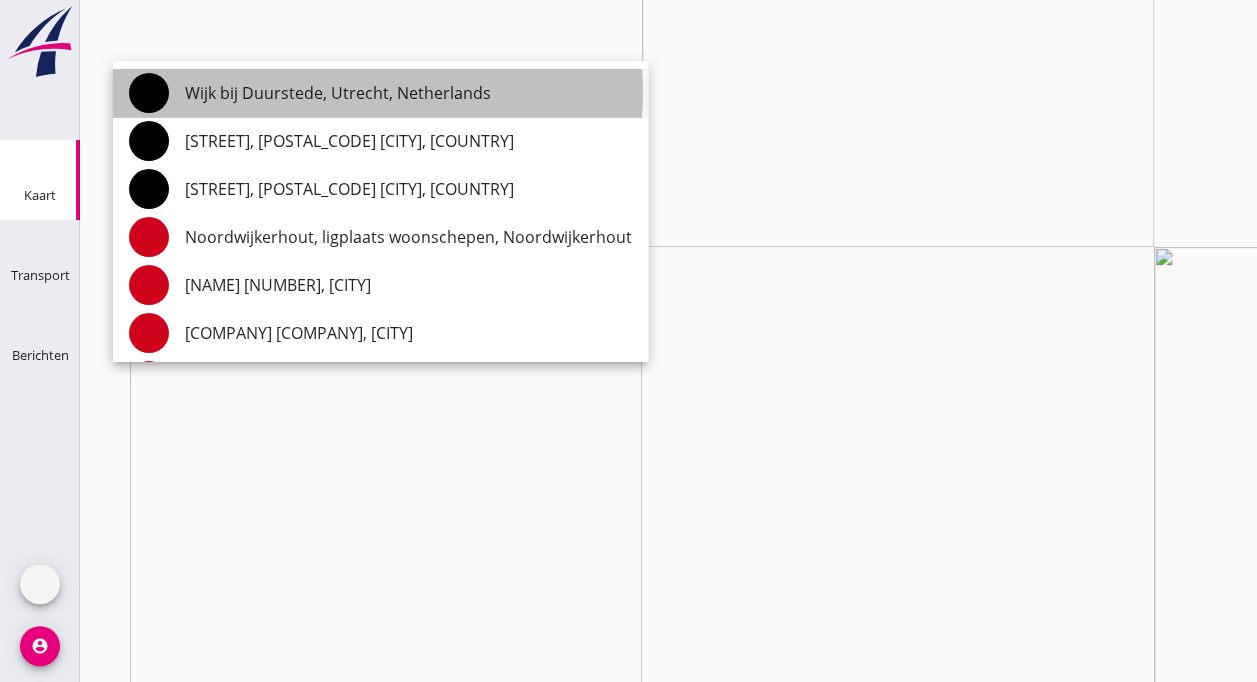 click on "Wijk bij Duurstede, Utrecht, Netherlands" at bounding box center [408, 93] 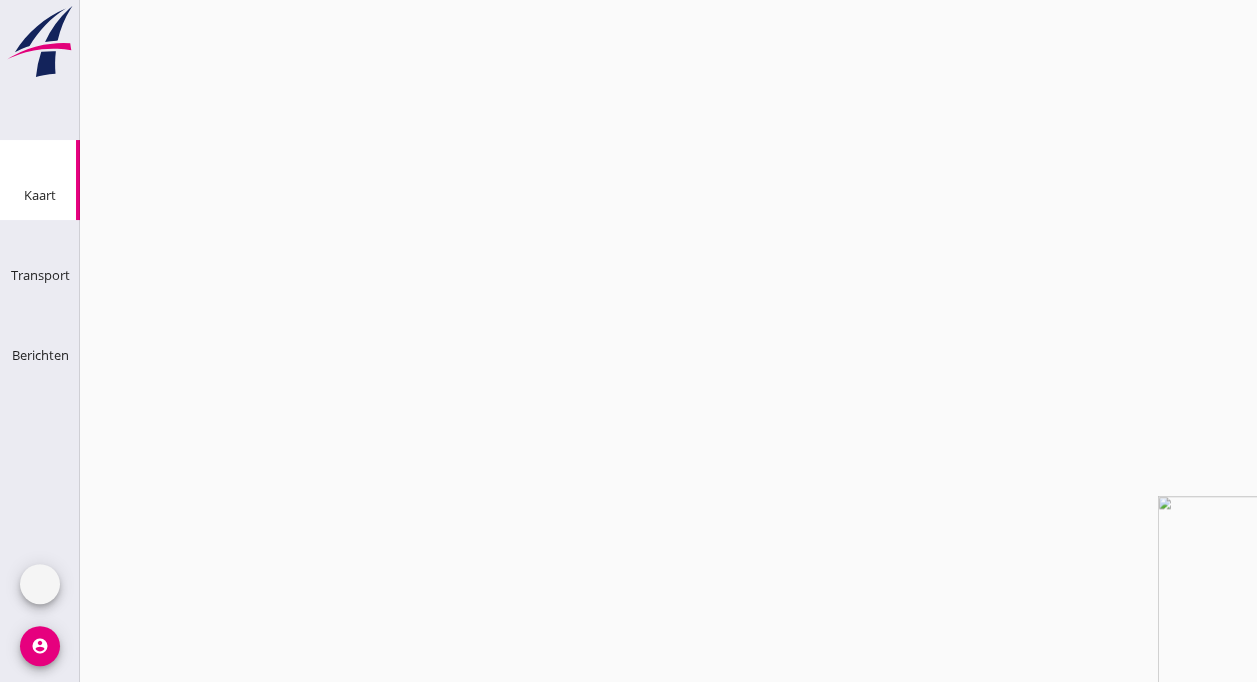 type on "Wijk bij Duurstede, Utrecht, Netherlands" 